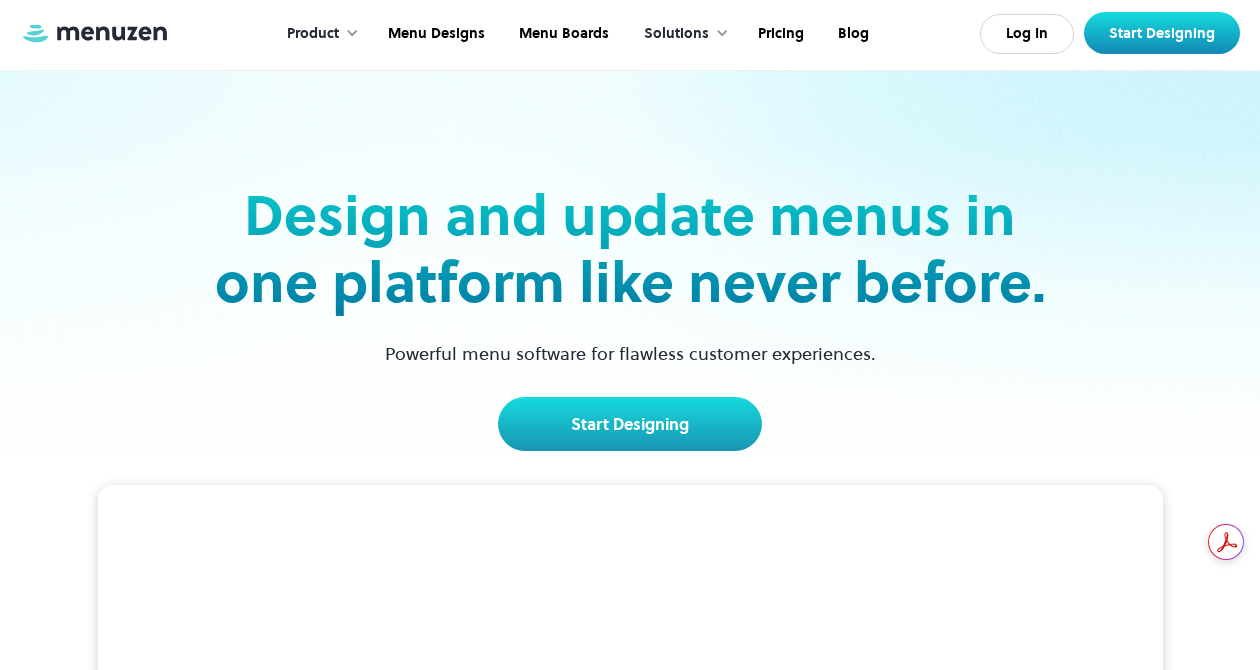 scroll, scrollTop: 0, scrollLeft: 0, axis: both 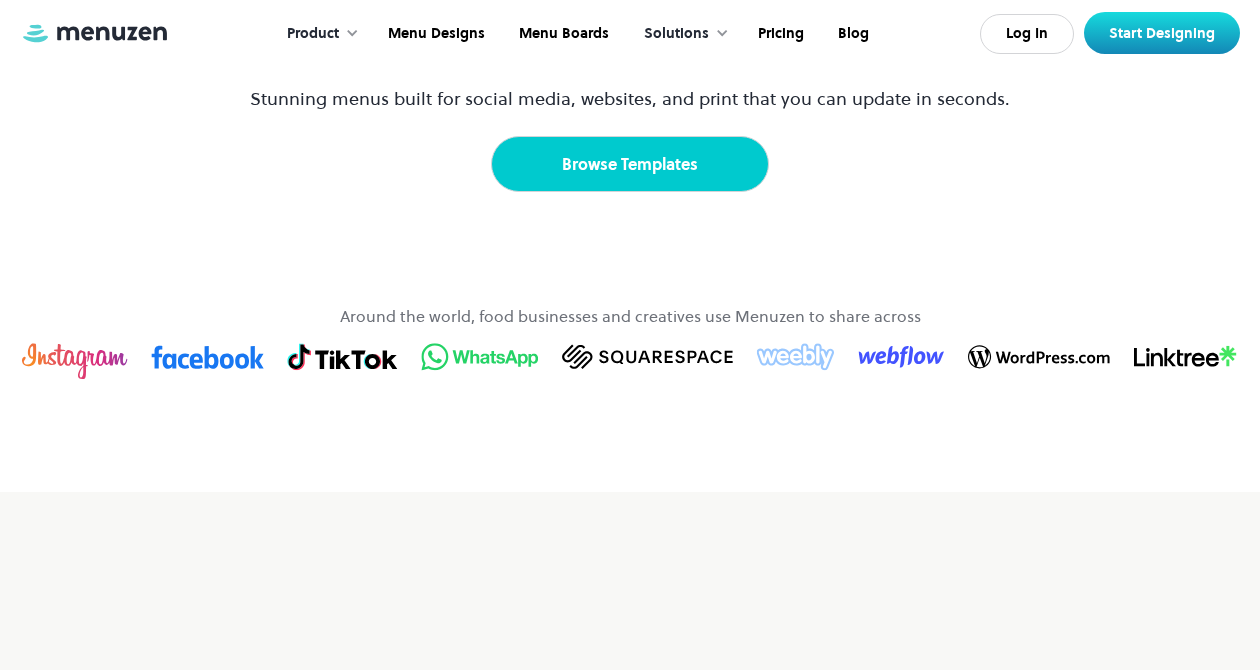 click on "Browse Templates" at bounding box center (630, 164) 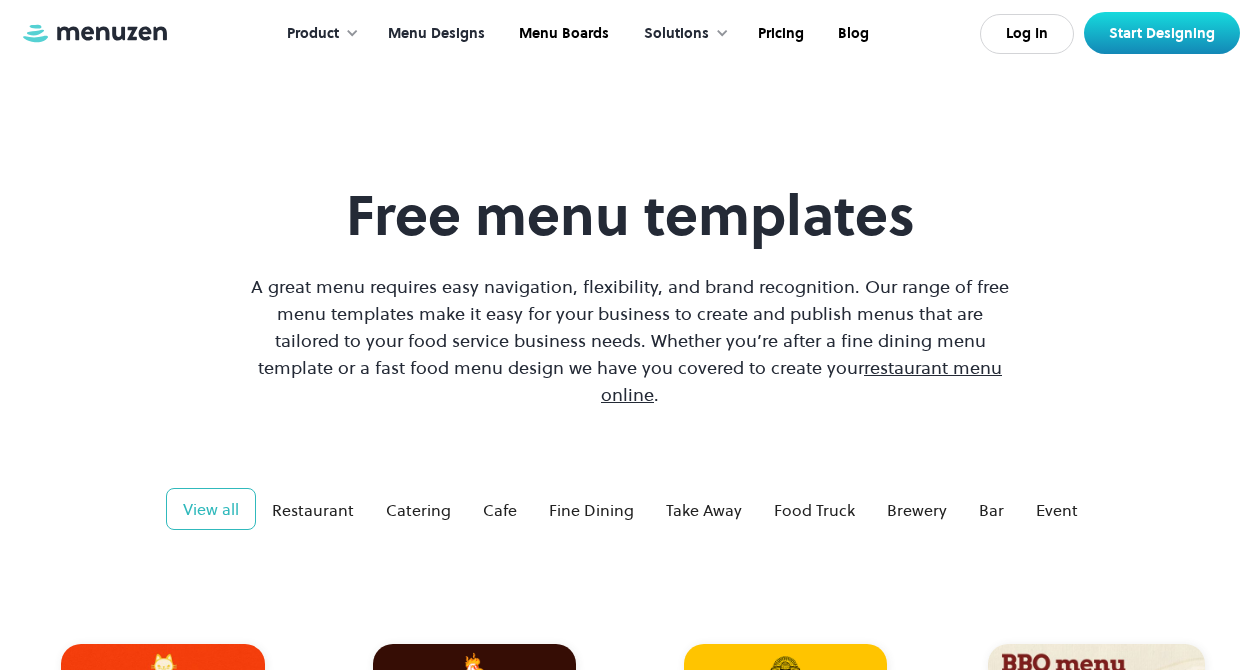 scroll, scrollTop: 0, scrollLeft: 0, axis: both 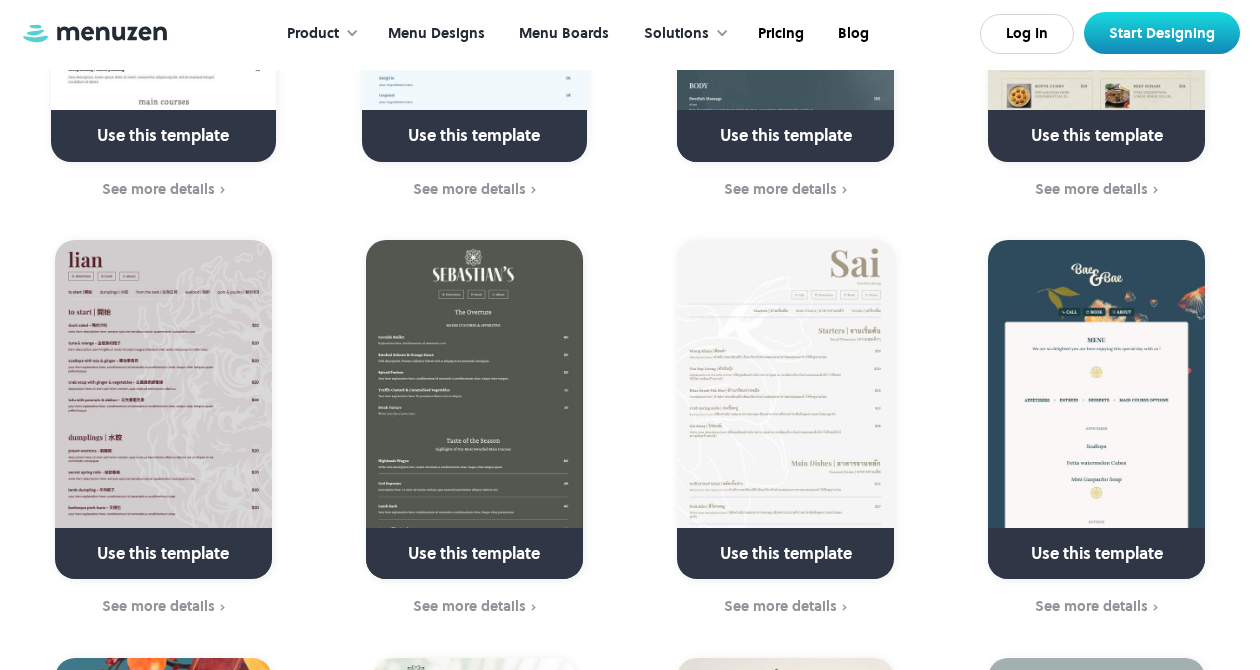click on "Menu Boards" at bounding box center (562, 34) 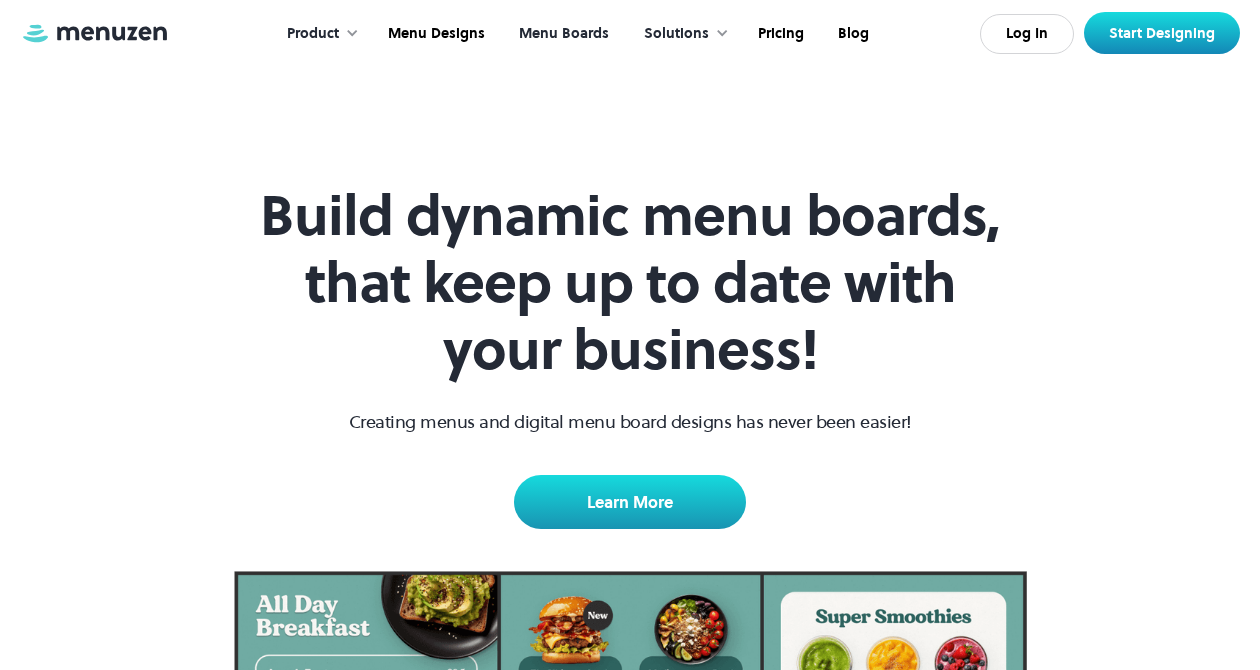 scroll, scrollTop: 0, scrollLeft: 0, axis: both 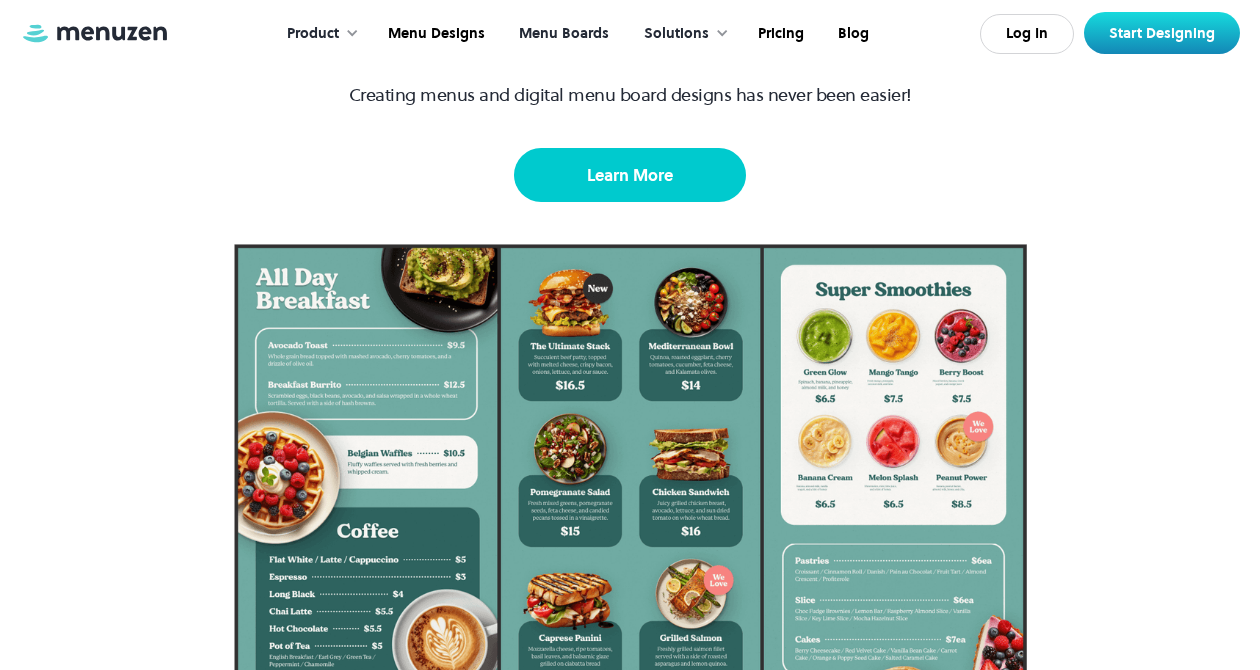click on "Learn More" at bounding box center (630, 175) 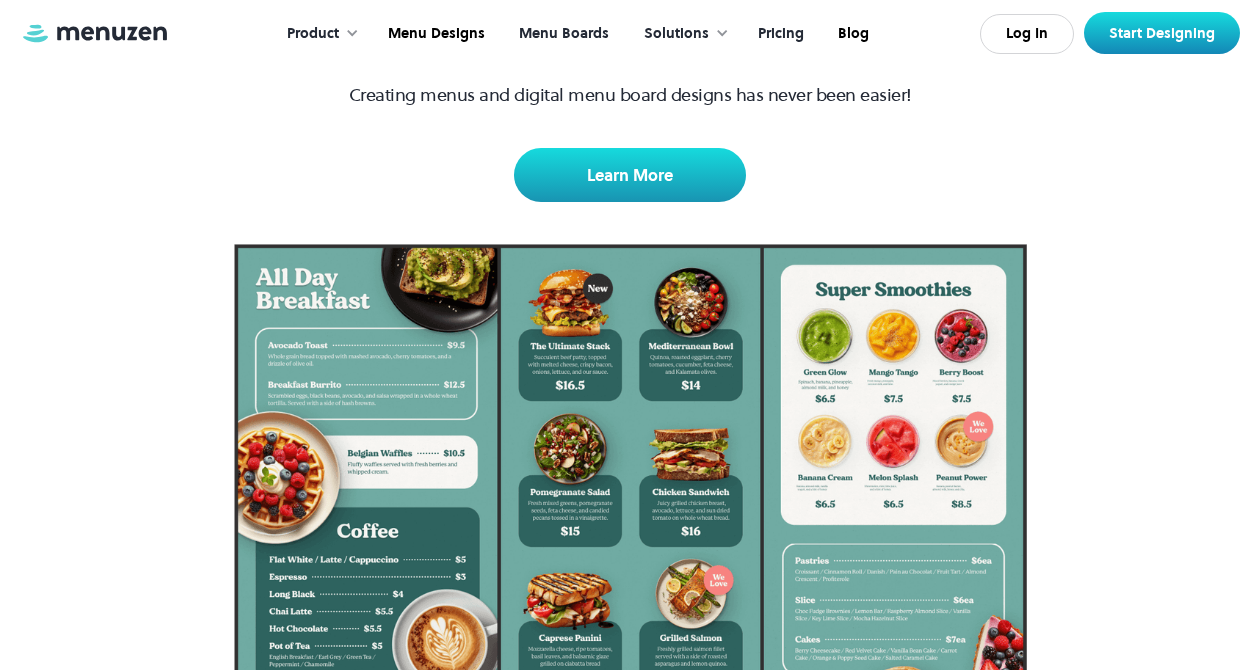 click on "Pricing" at bounding box center [779, 34] 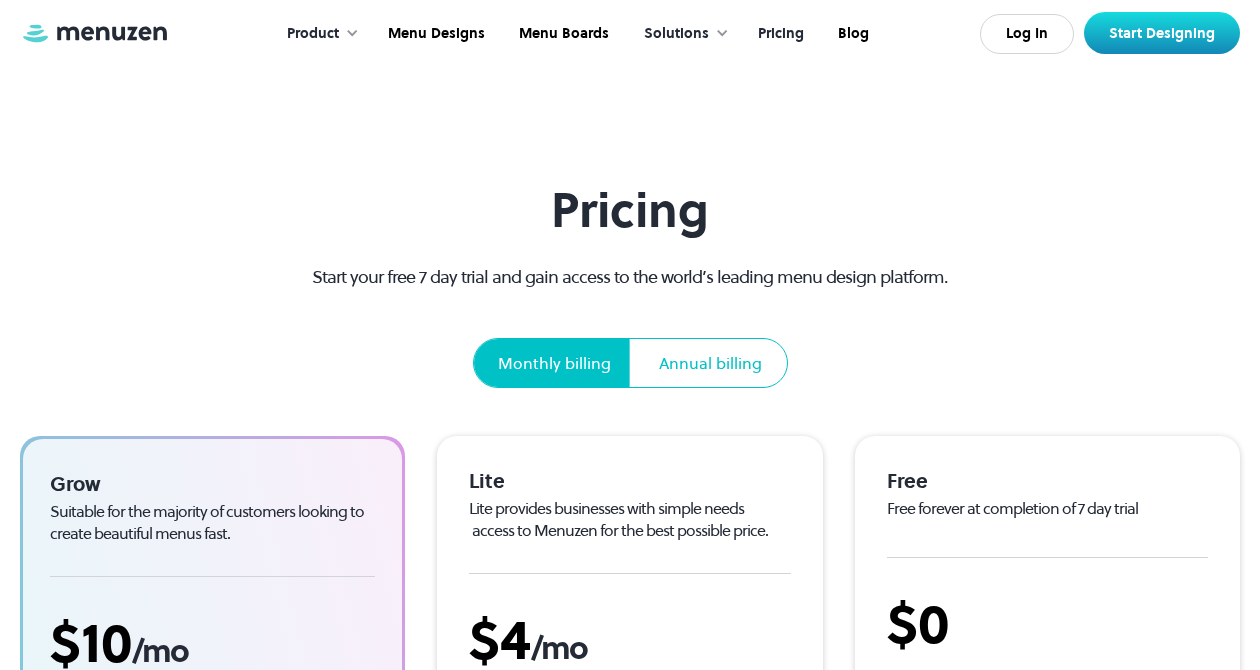 scroll, scrollTop: 0, scrollLeft: 0, axis: both 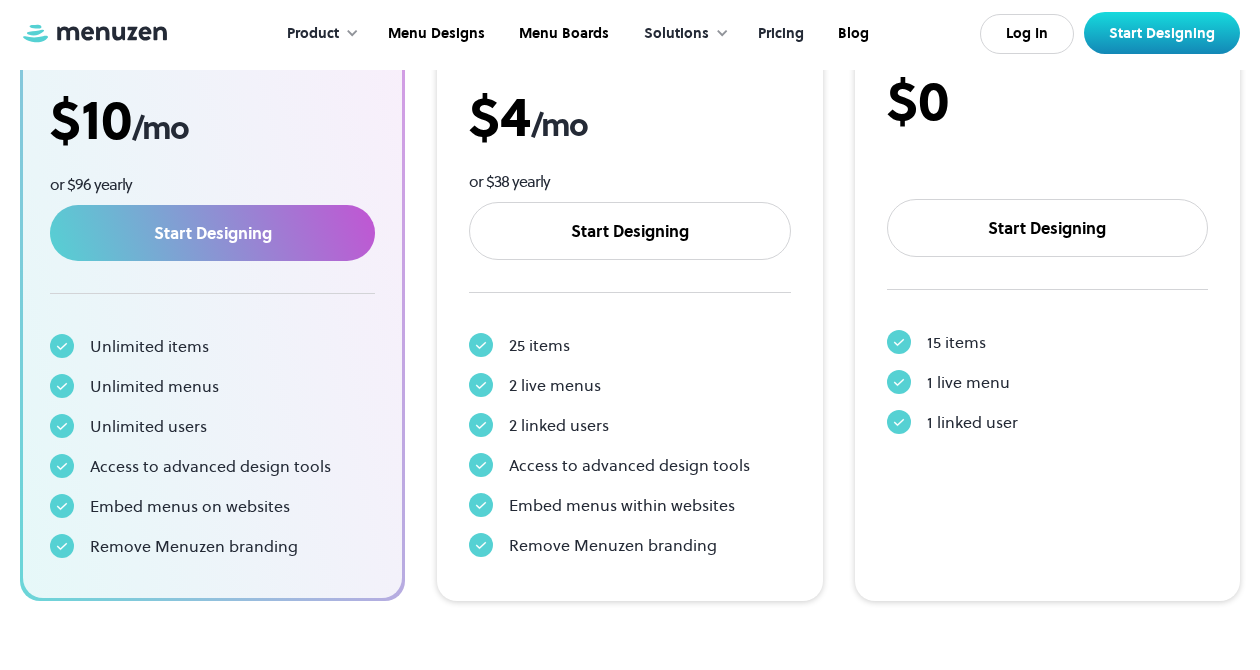 click on "Solutions" at bounding box center [676, 34] 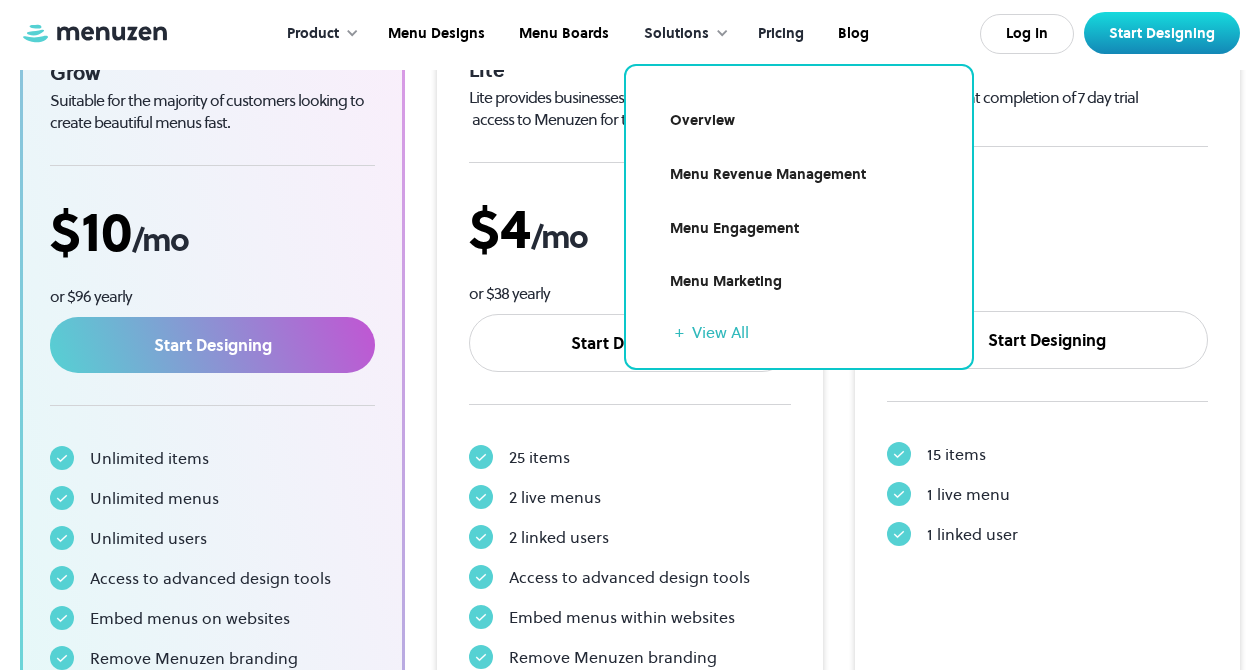 scroll, scrollTop: 415, scrollLeft: 0, axis: vertical 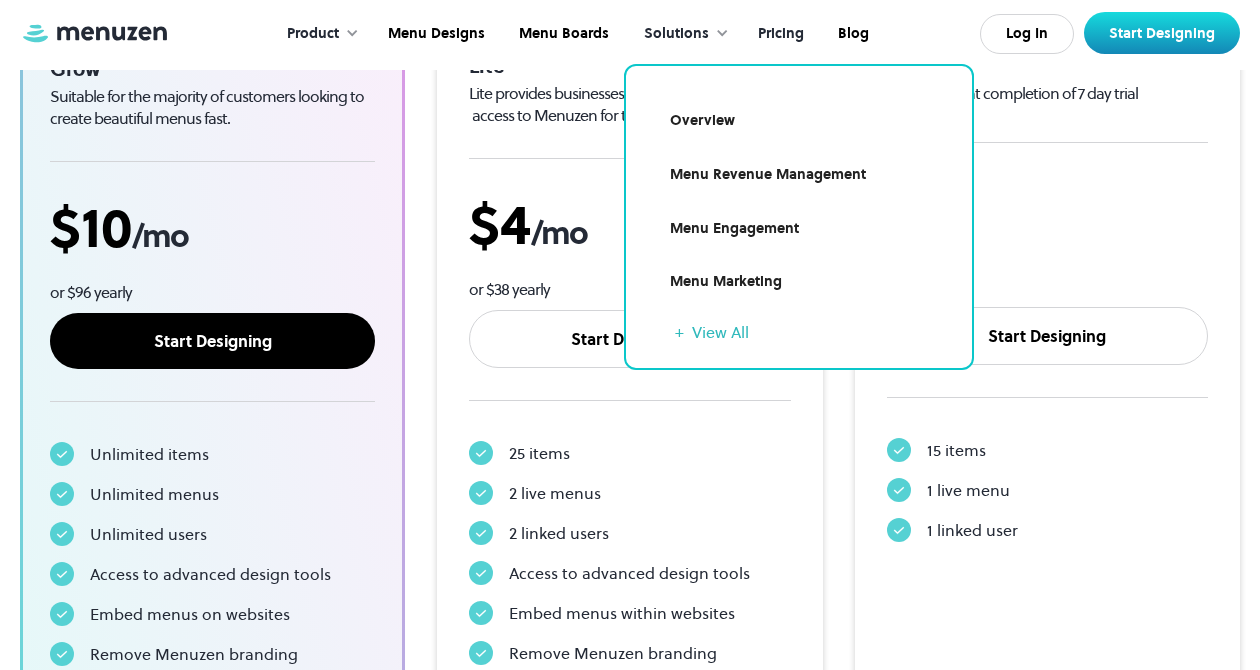 click on "Start Designing" at bounding box center [212, 341] 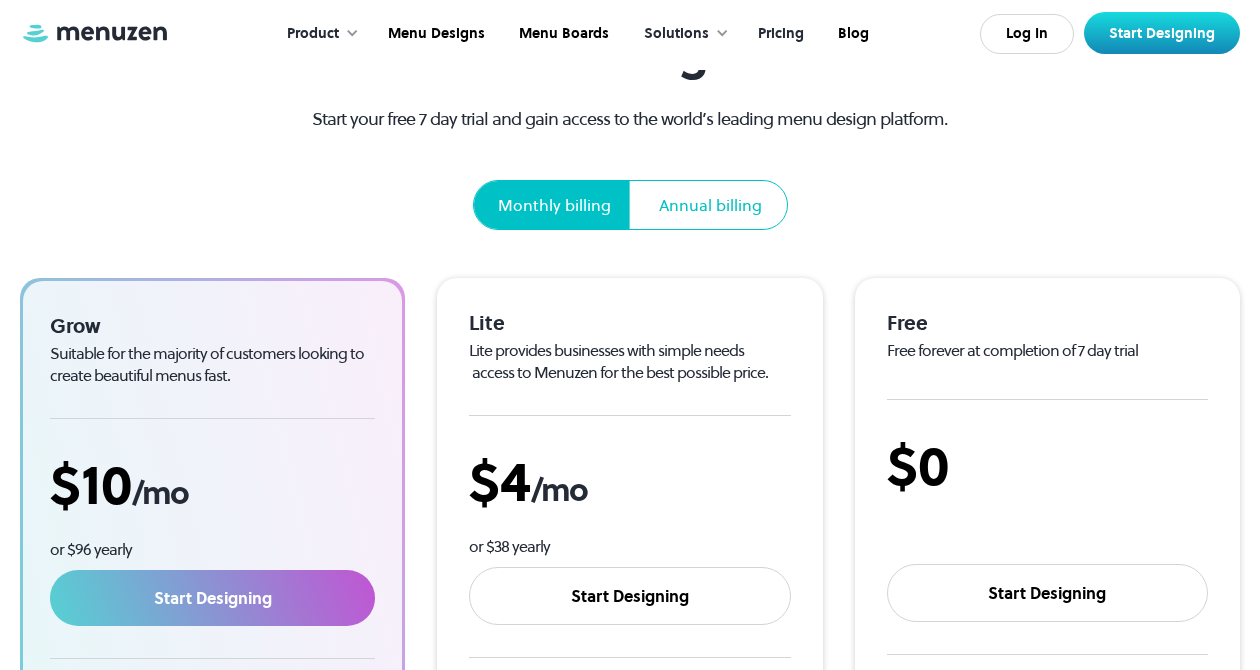 scroll, scrollTop: 165, scrollLeft: 0, axis: vertical 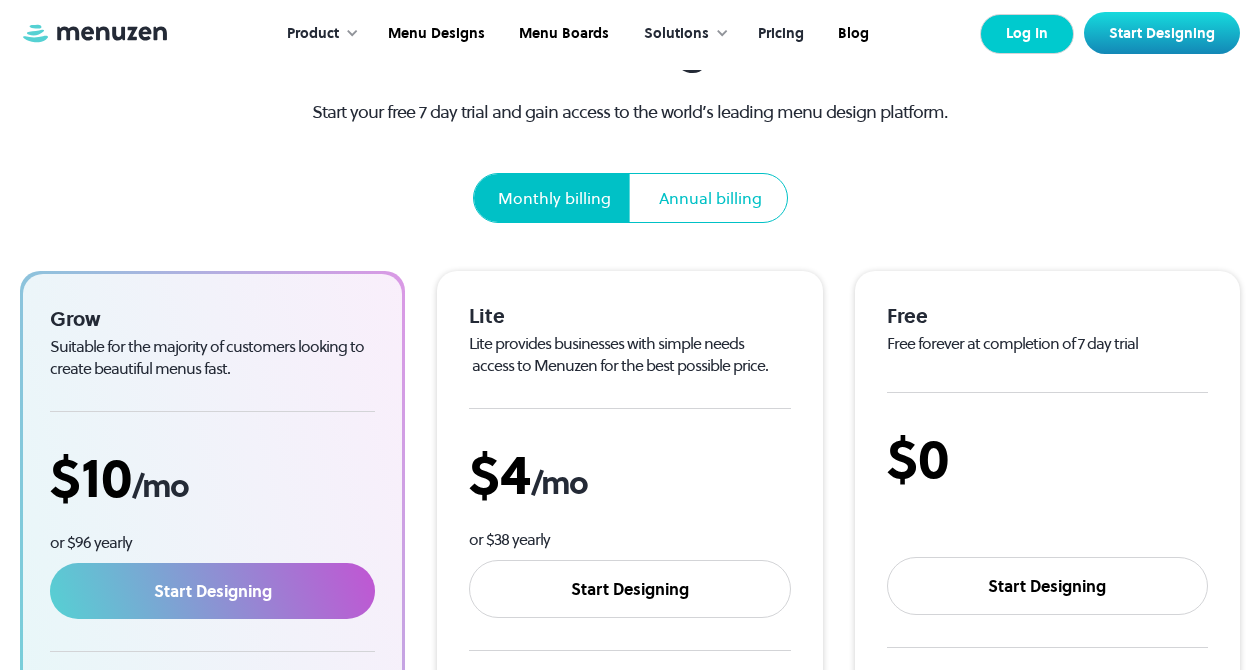 click on "Log In" at bounding box center (1027, 34) 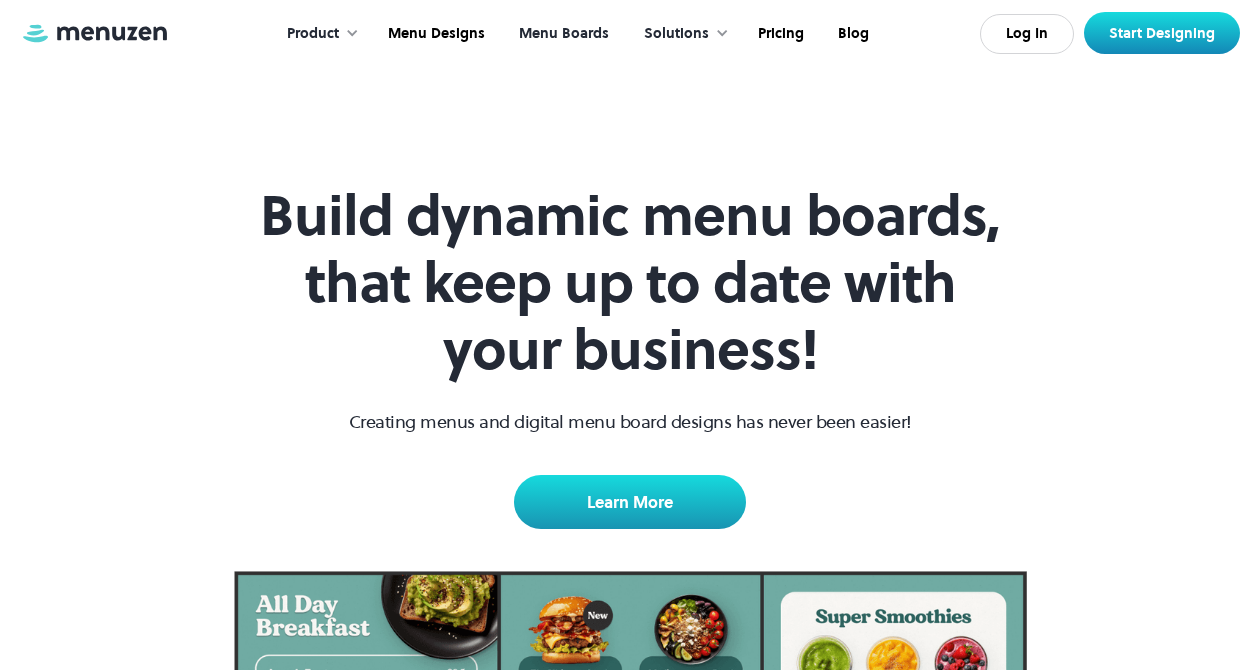 scroll, scrollTop: 0, scrollLeft: 0, axis: both 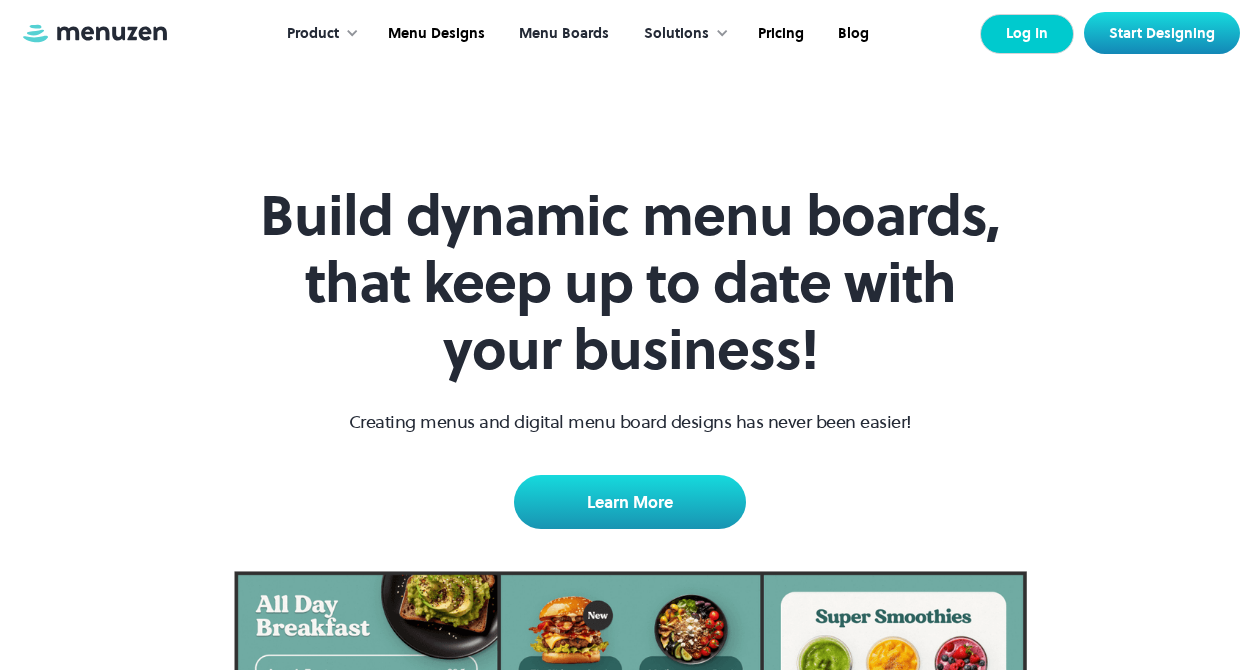 click on "Log In" at bounding box center [1027, 34] 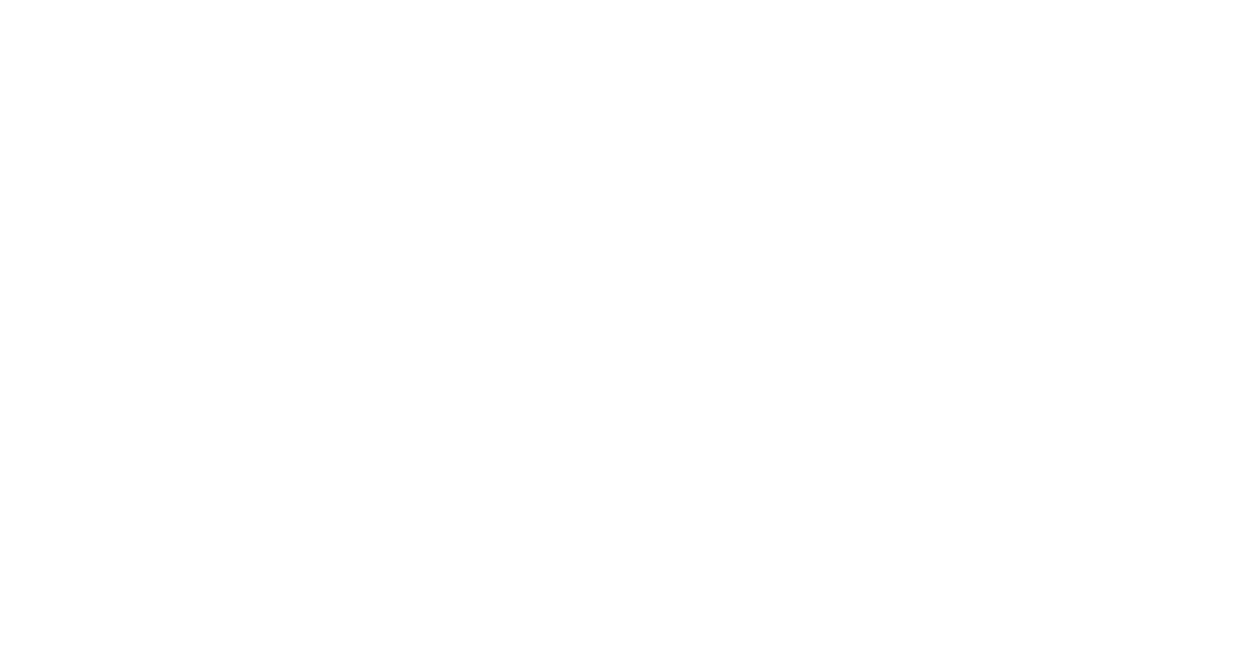 scroll, scrollTop: 0, scrollLeft: 0, axis: both 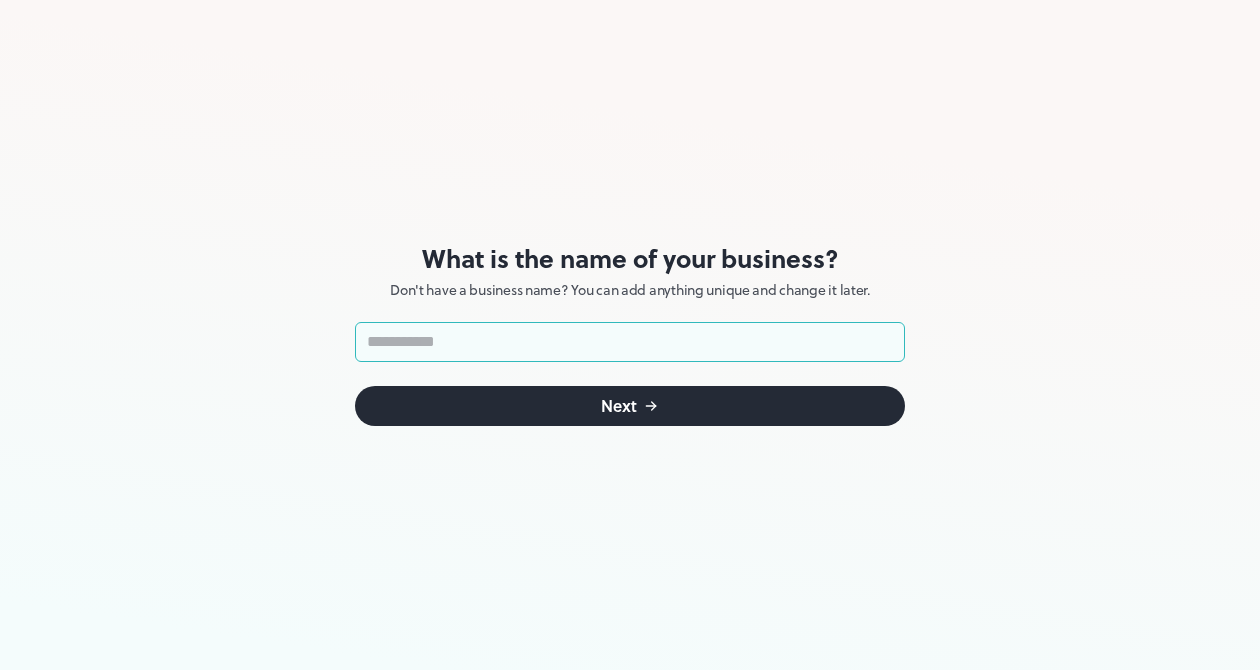 click at bounding box center (630, 342) 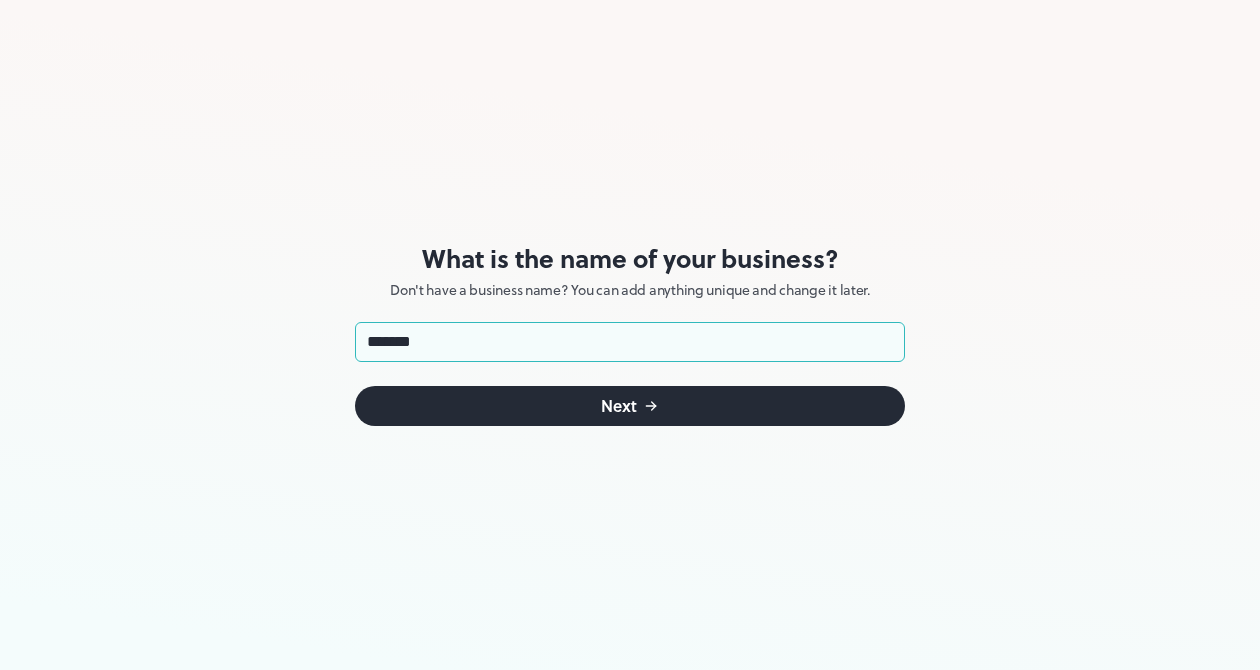 click on "Next" at bounding box center (630, 406) 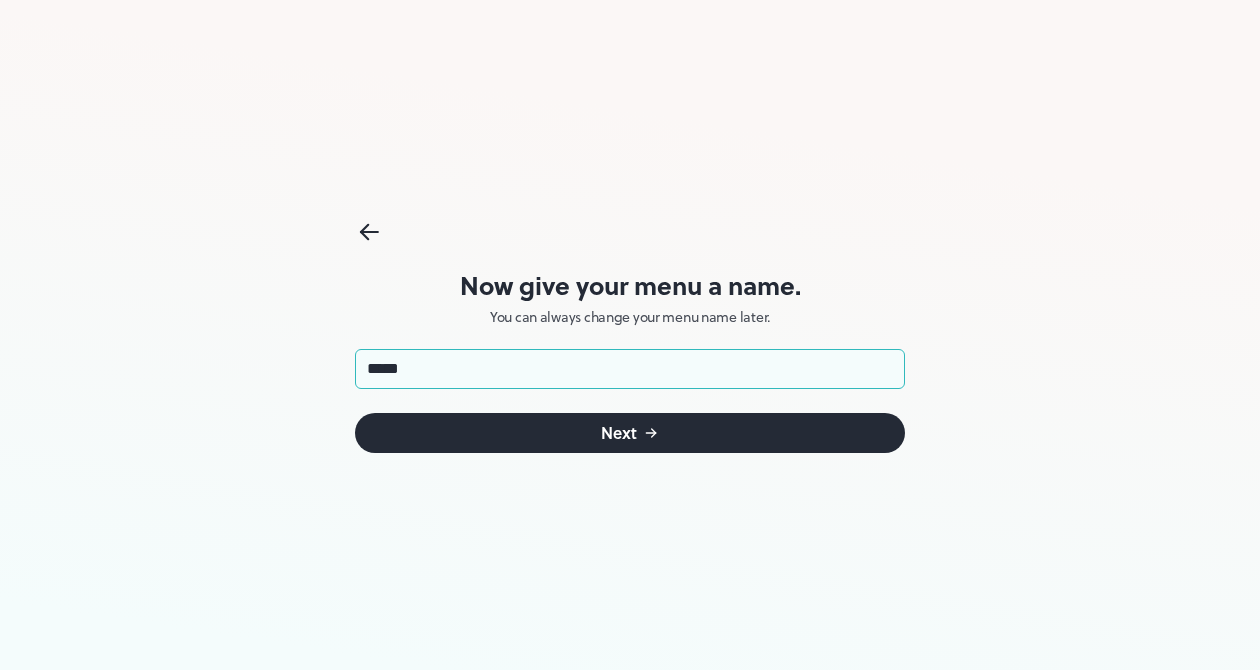 type on "*****" 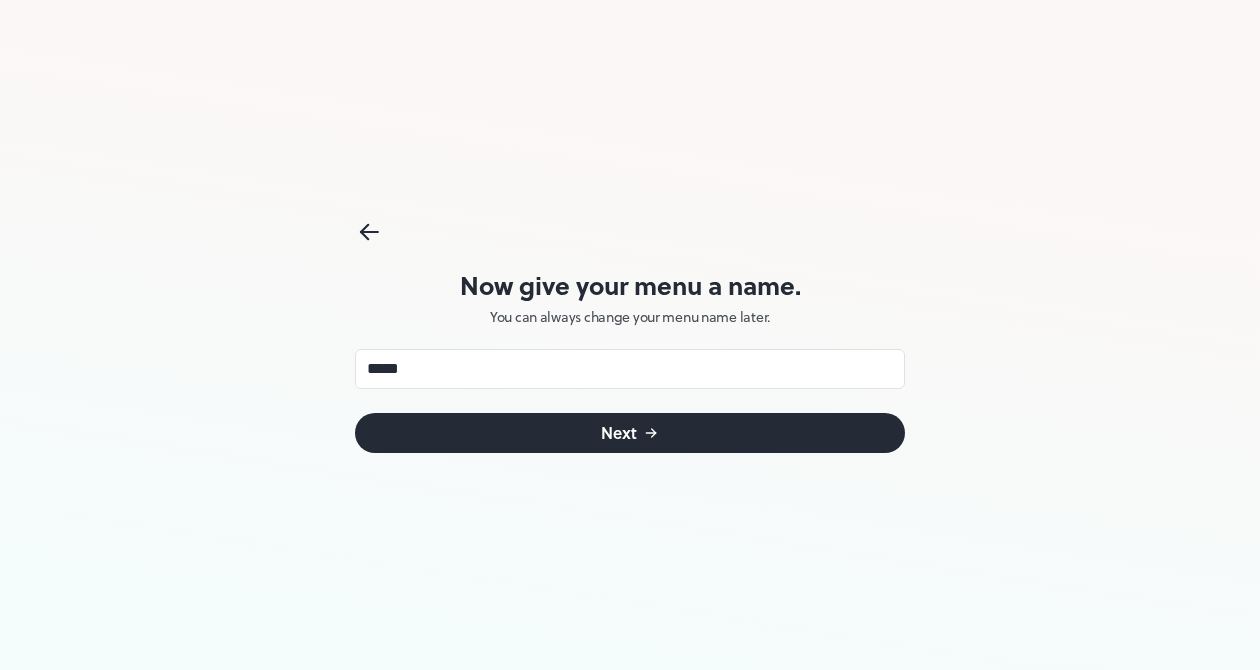 click on "Next" at bounding box center (619, 433) 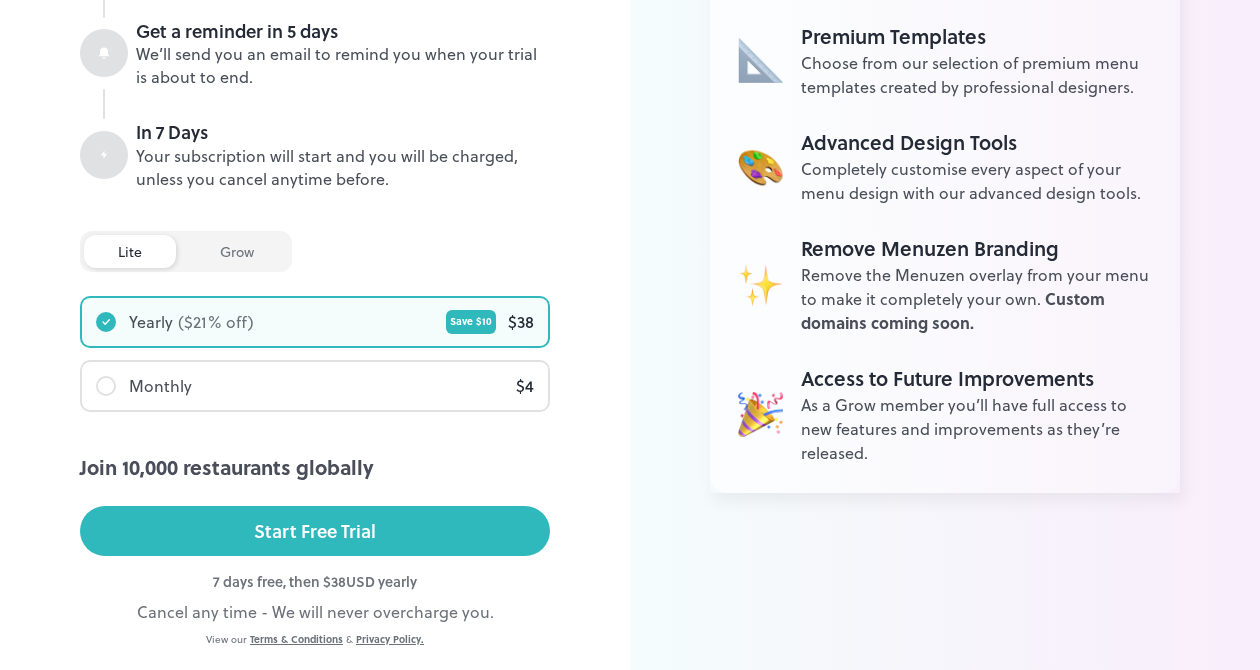 scroll, scrollTop: 413, scrollLeft: 0, axis: vertical 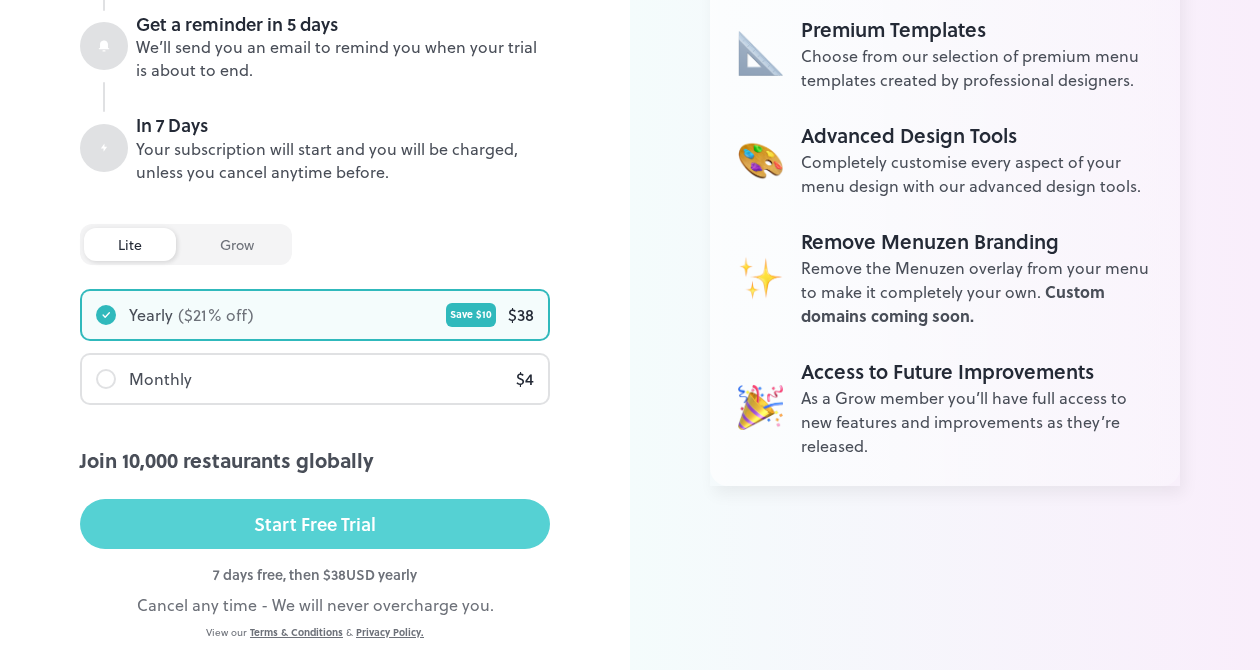click on "Start Free Trial" at bounding box center [315, 524] 